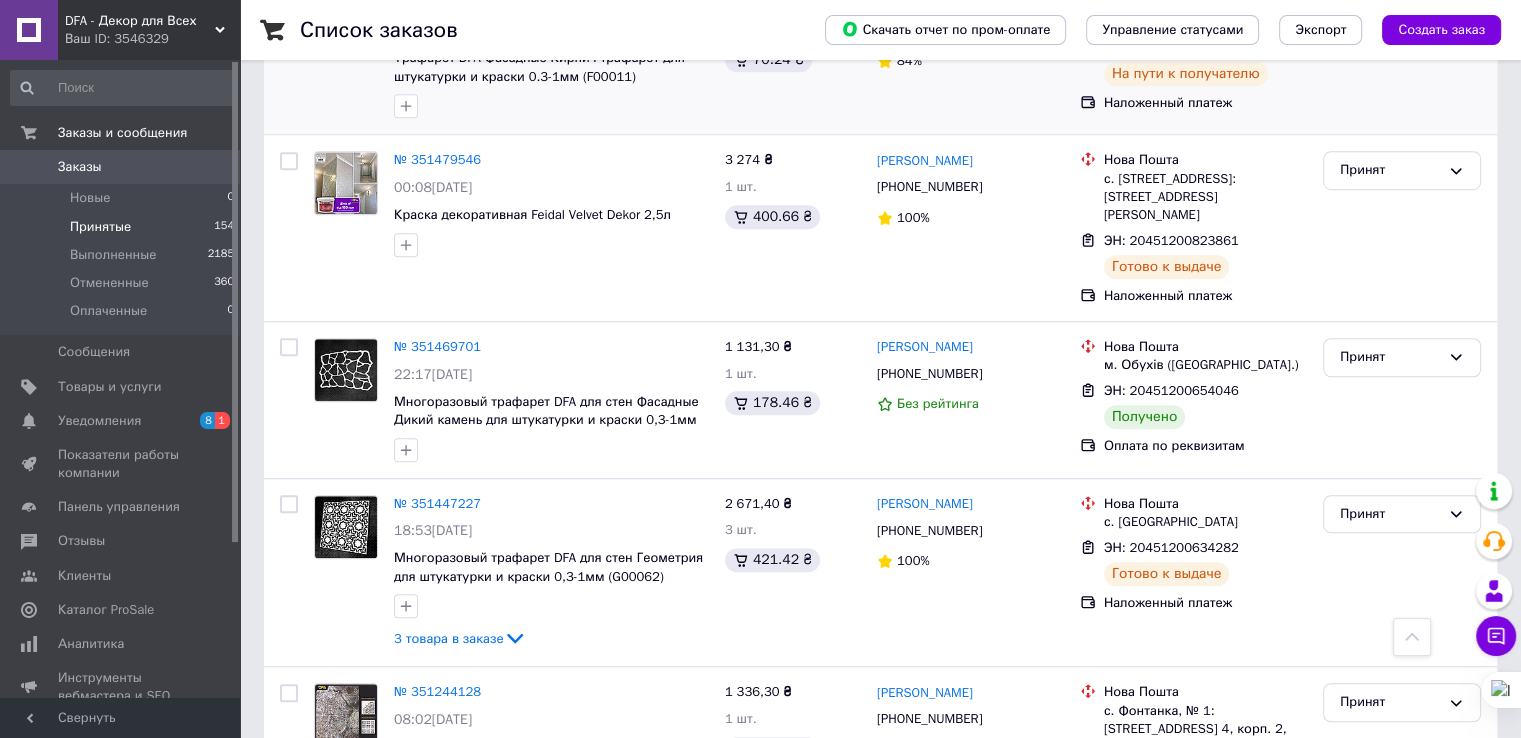scroll, scrollTop: 1500, scrollLeft: 0, axis: vertical 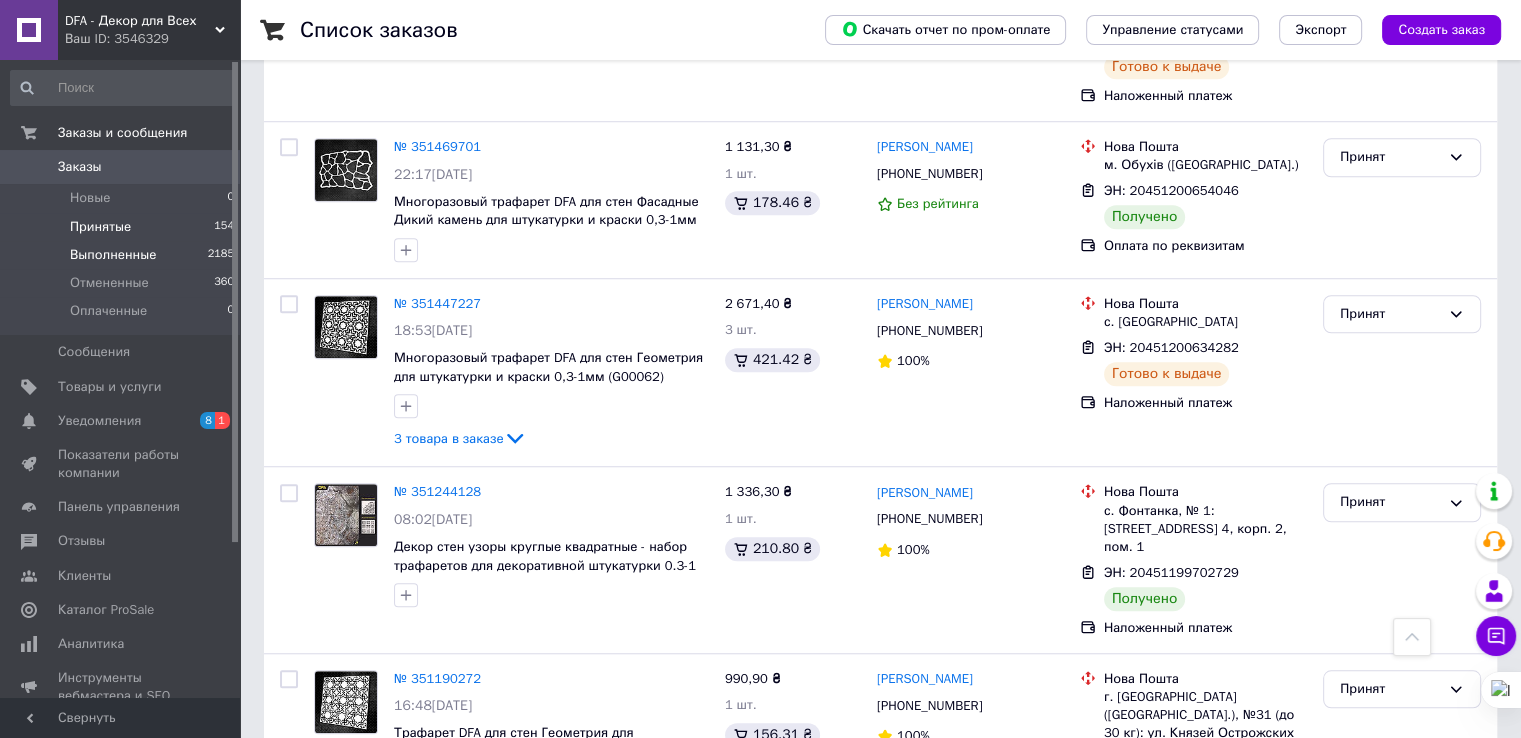 click on "Выполненные 2185" at bounding box center (123, 255) 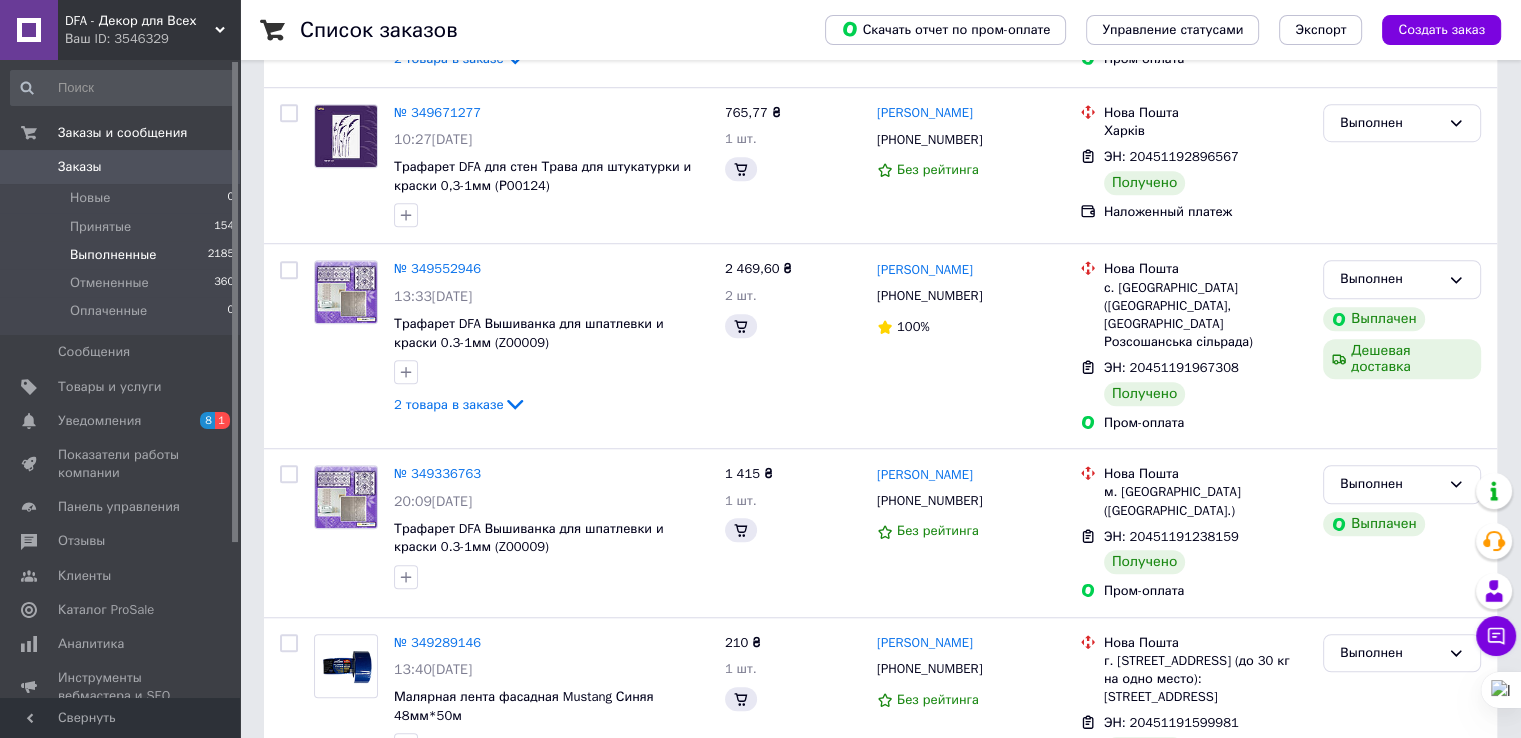 scroll, scrollTop: 0, scrollLeft: 0, axis: both 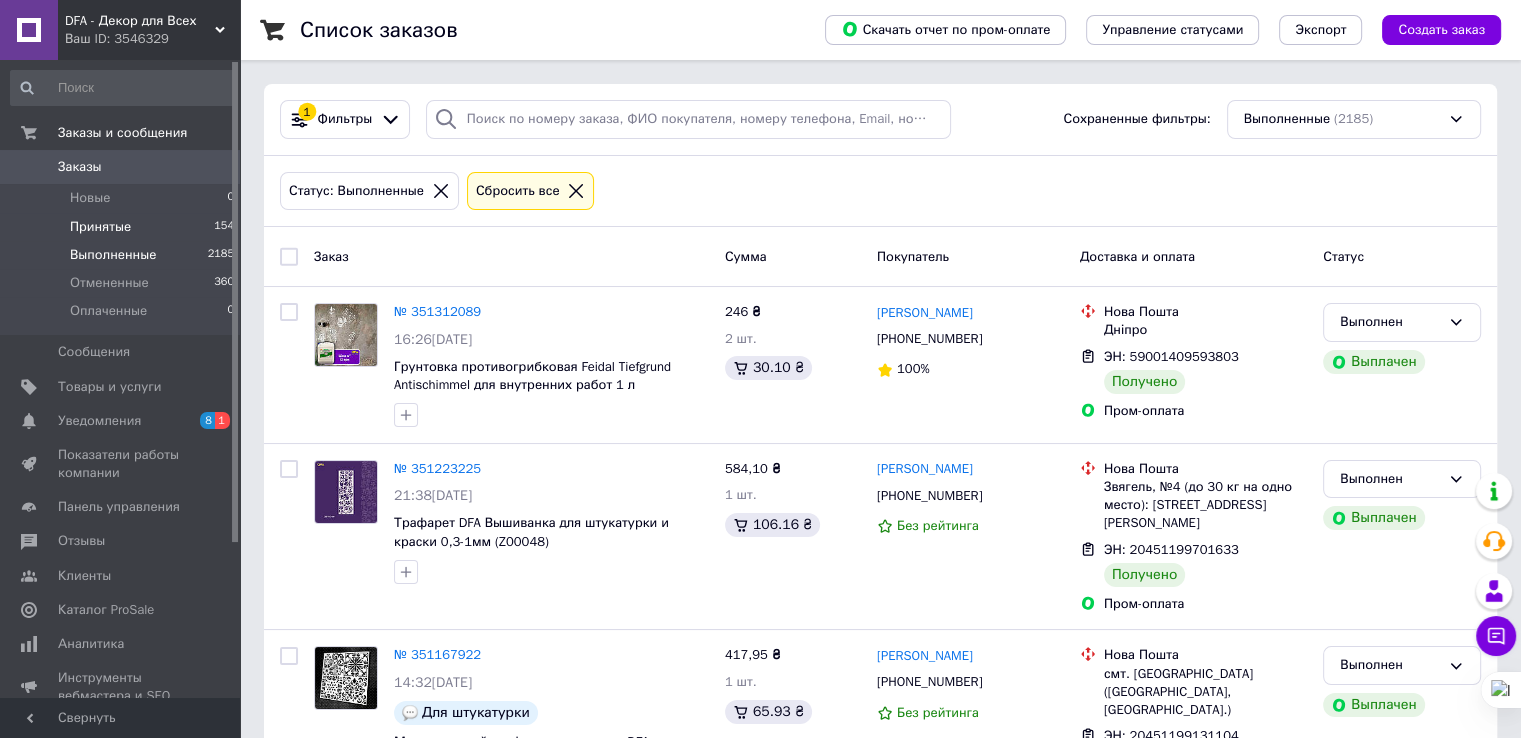 click on "Принятые" at bounding box center (100, 227) 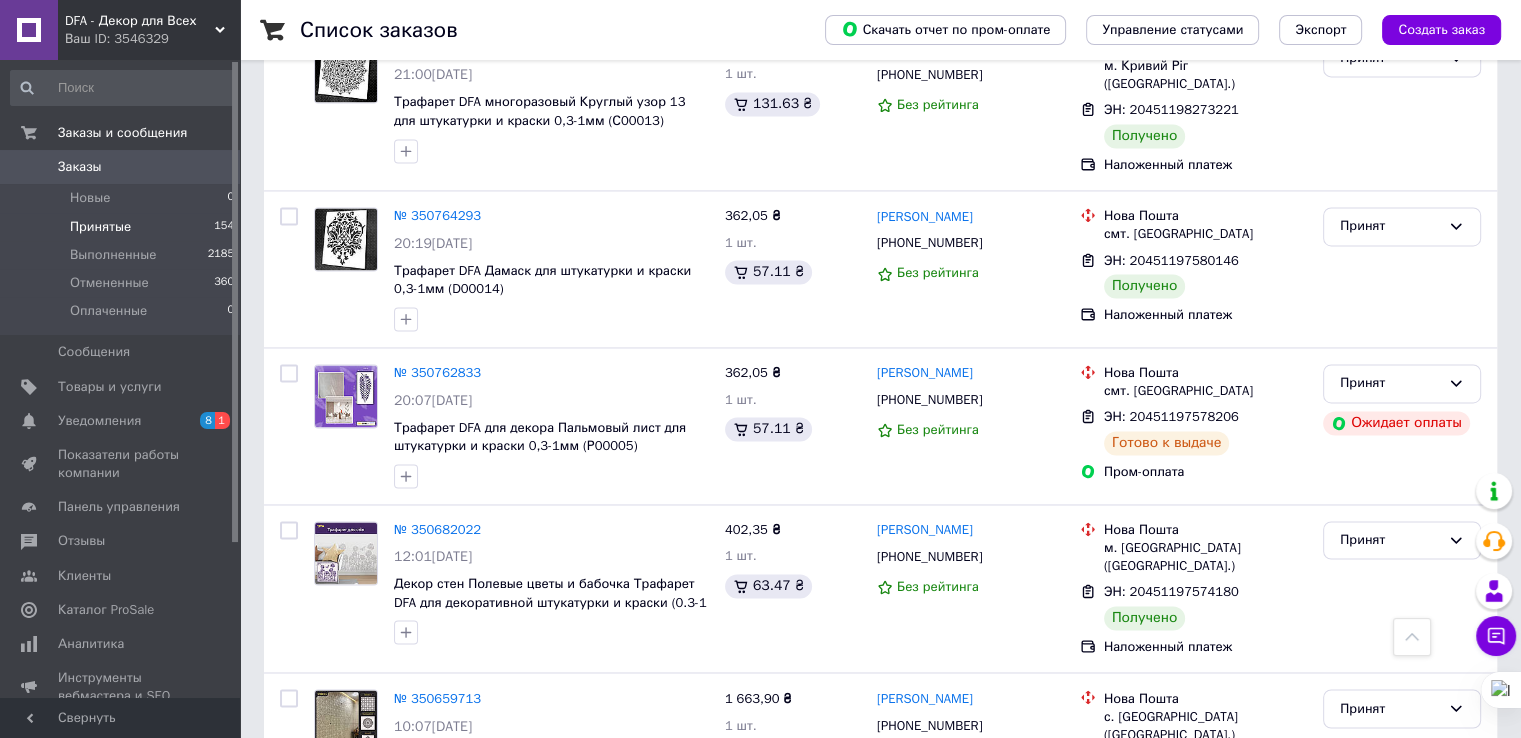 scroll, scrollTop: 3157, scrollLeft: 0, axis: vertical 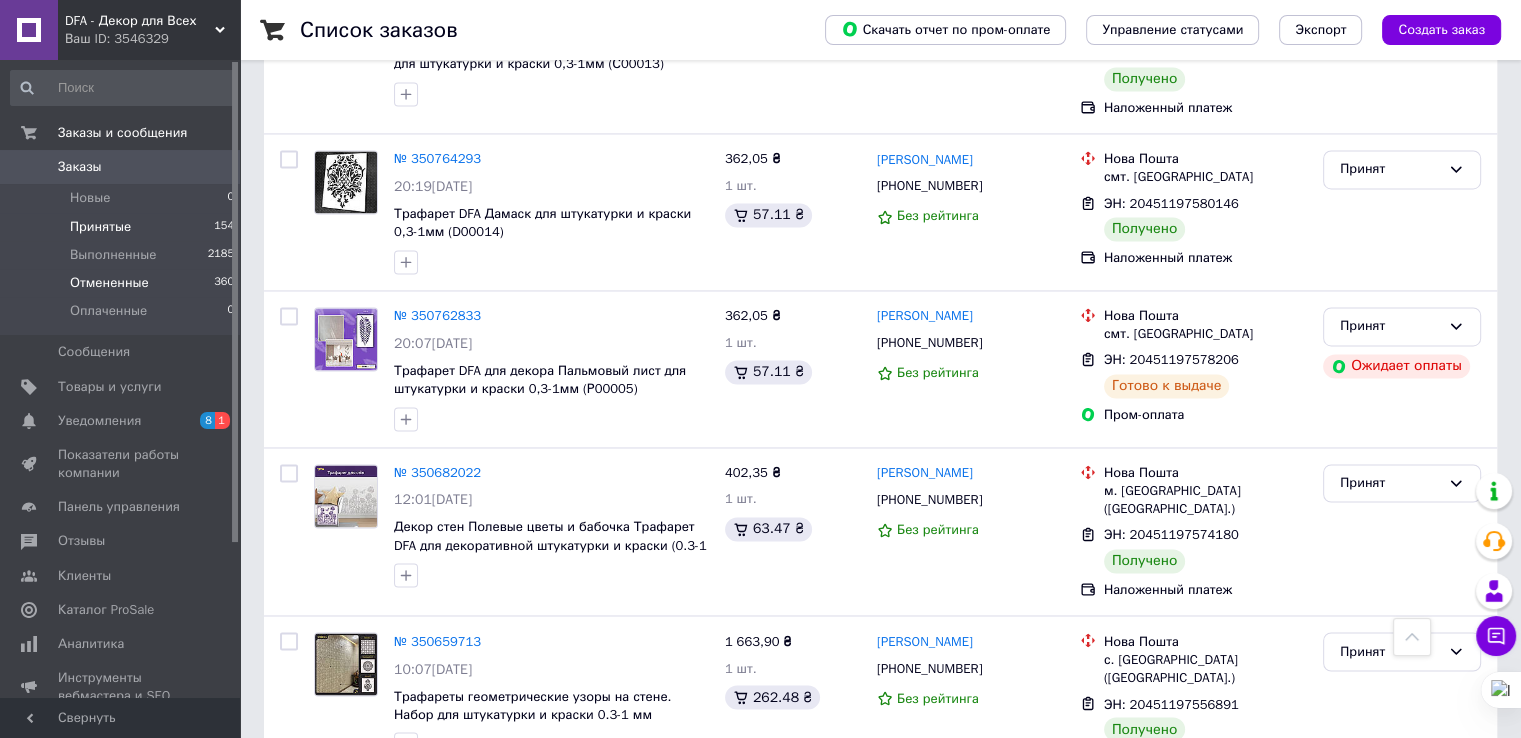 click on "Отмененные" at bounding box center [109, 283] 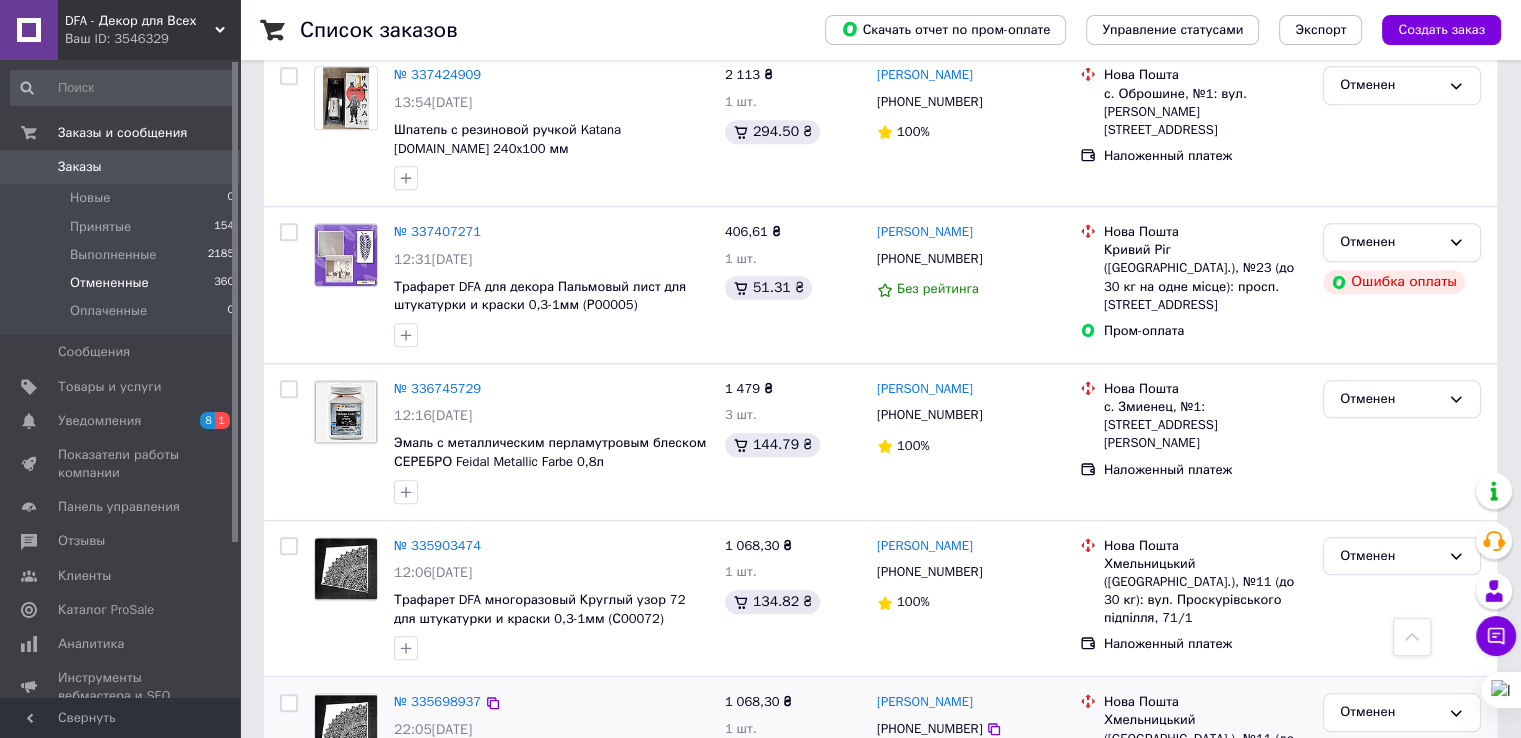 scroll, scrollTop: 2200, scrollLeft: 0, axis: vertical 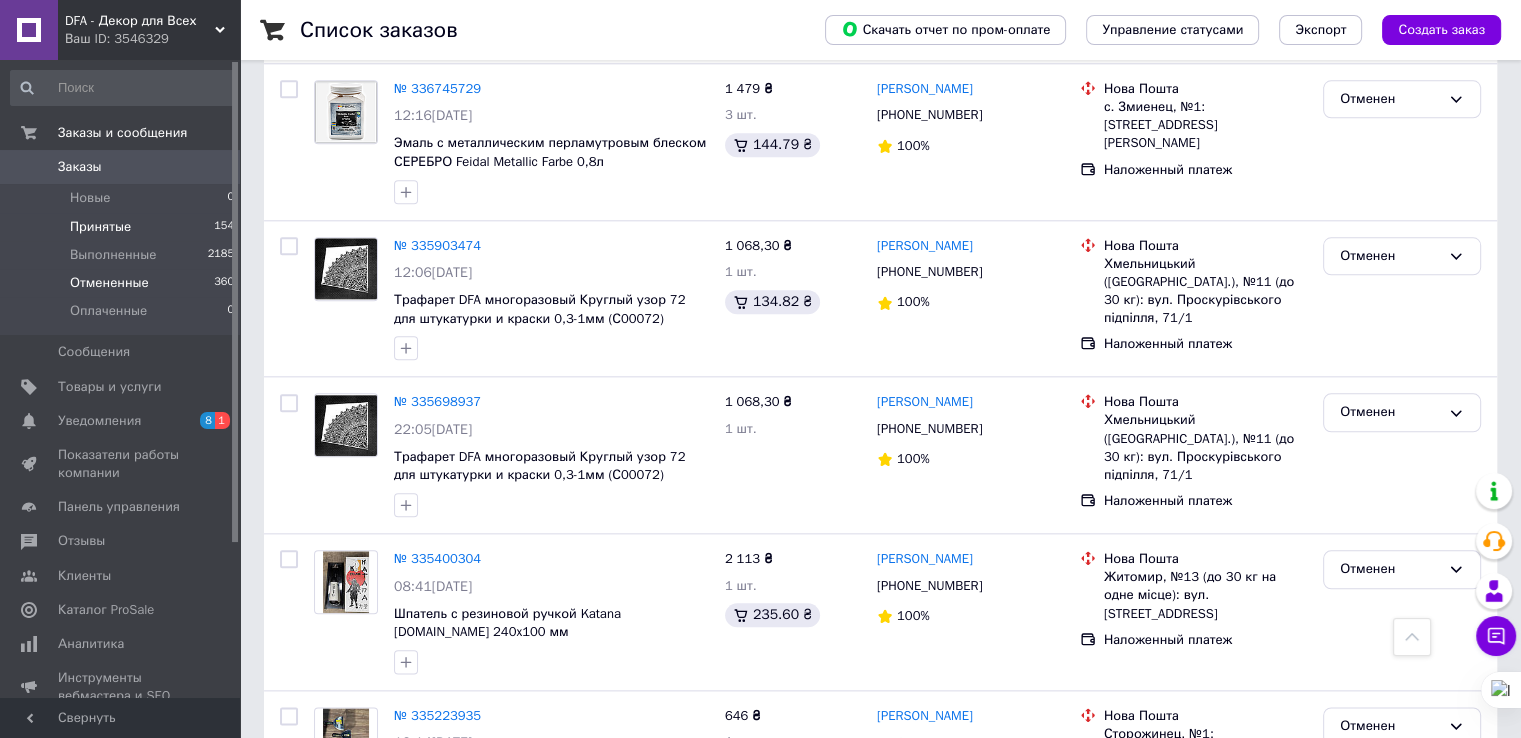 click on "Принятые" at bounding box center (100, 227) 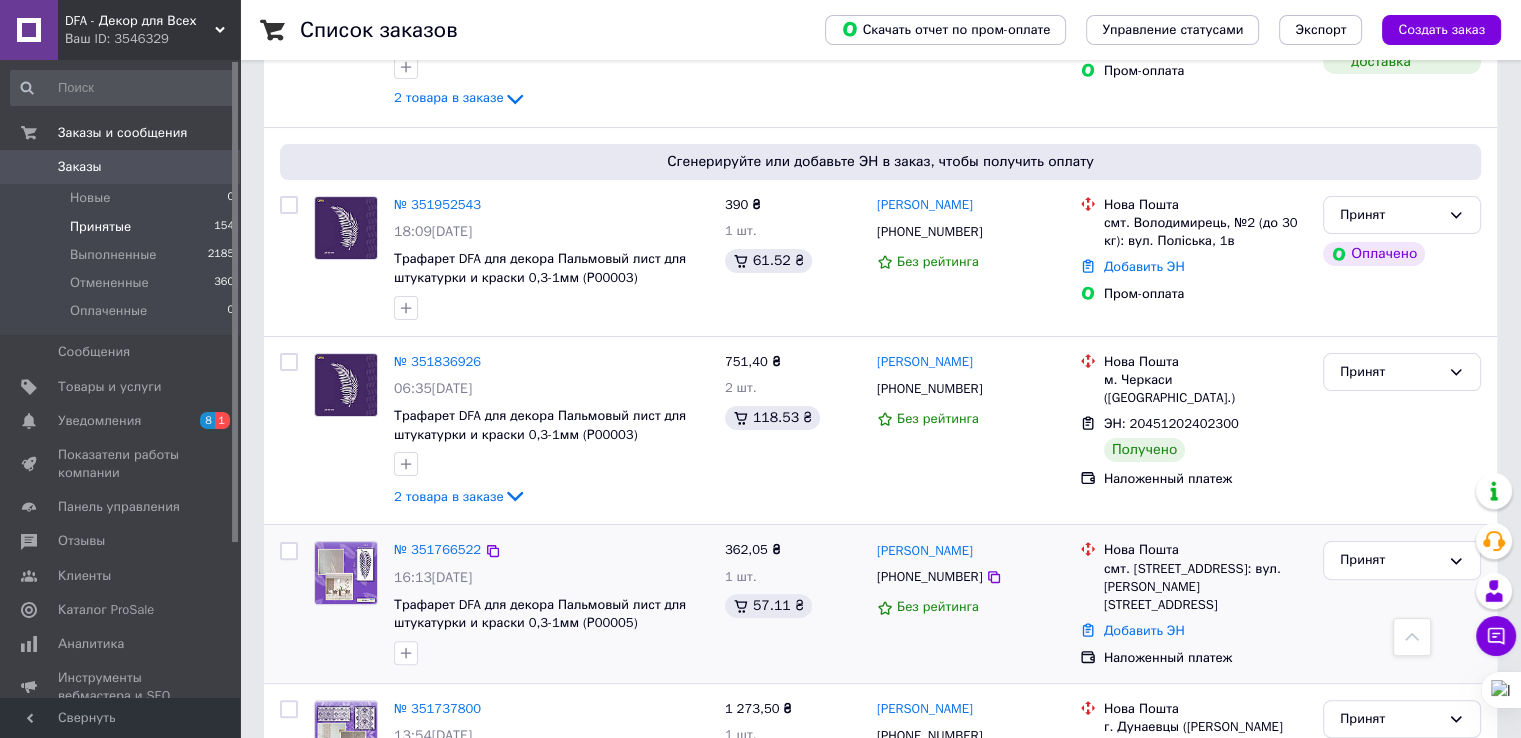 scroll, scrollTop: 600, scrollLeft: 0, axis: vertical 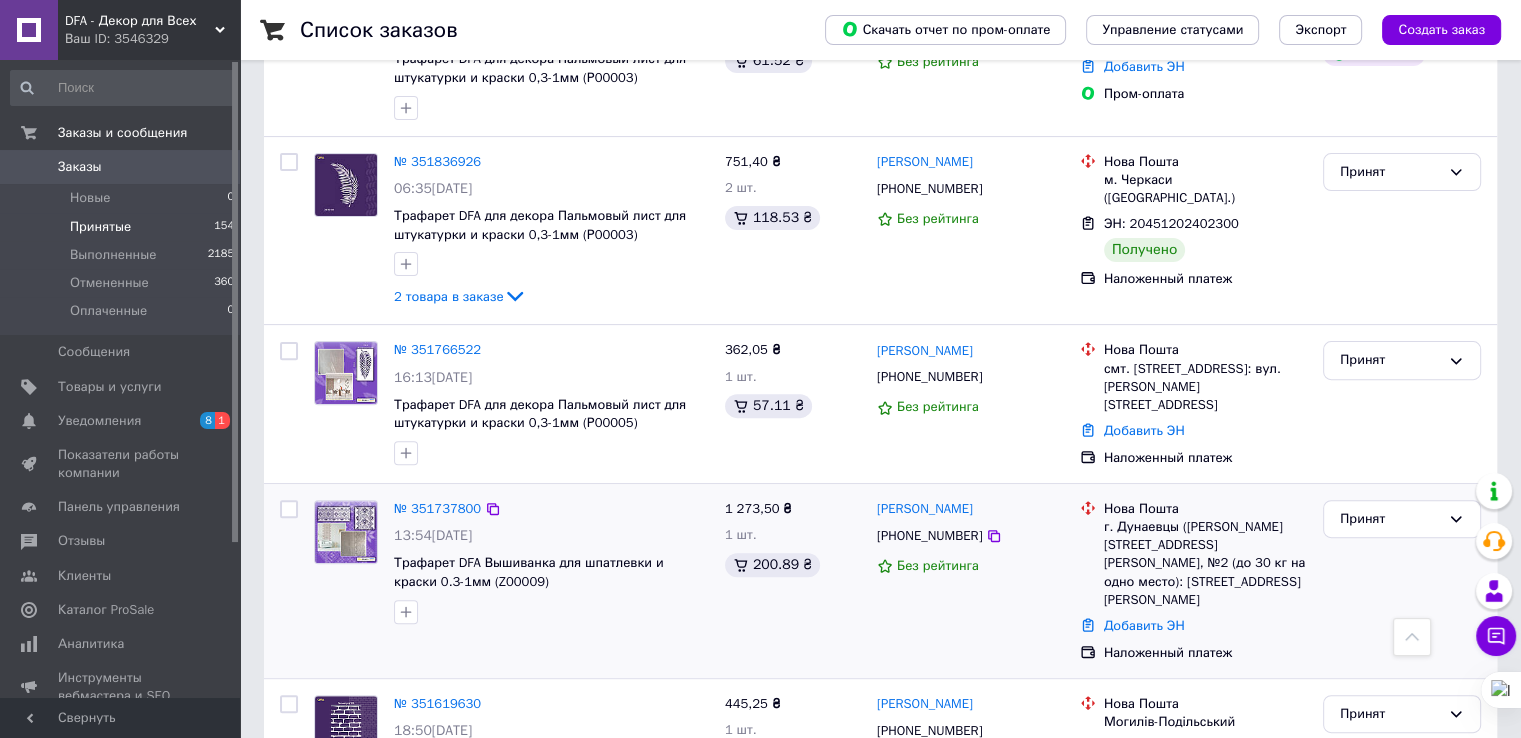 click on "[PERSON_NAME]" at bounding box center (970, 509) 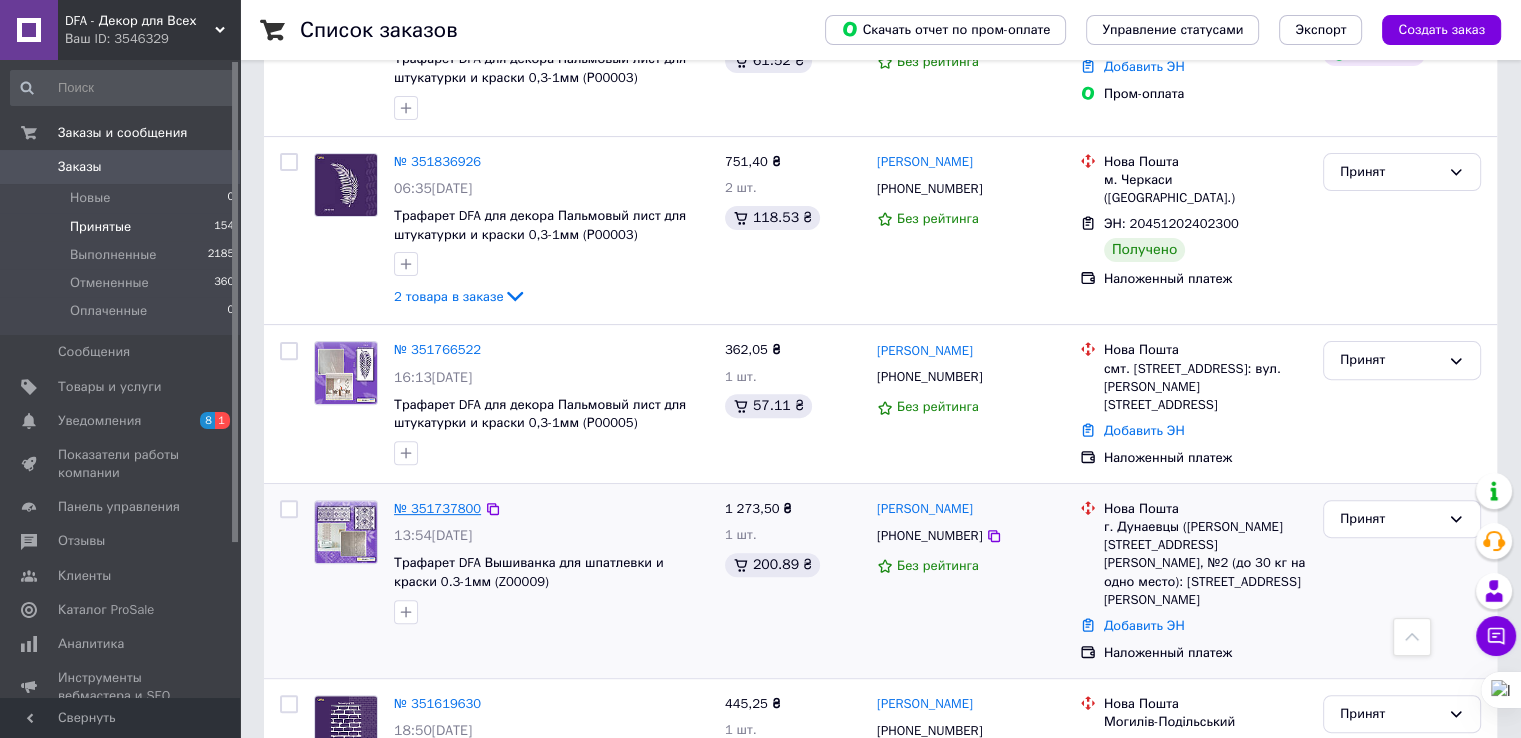 click on "№ 351737800" at bounding box center [437, 508] 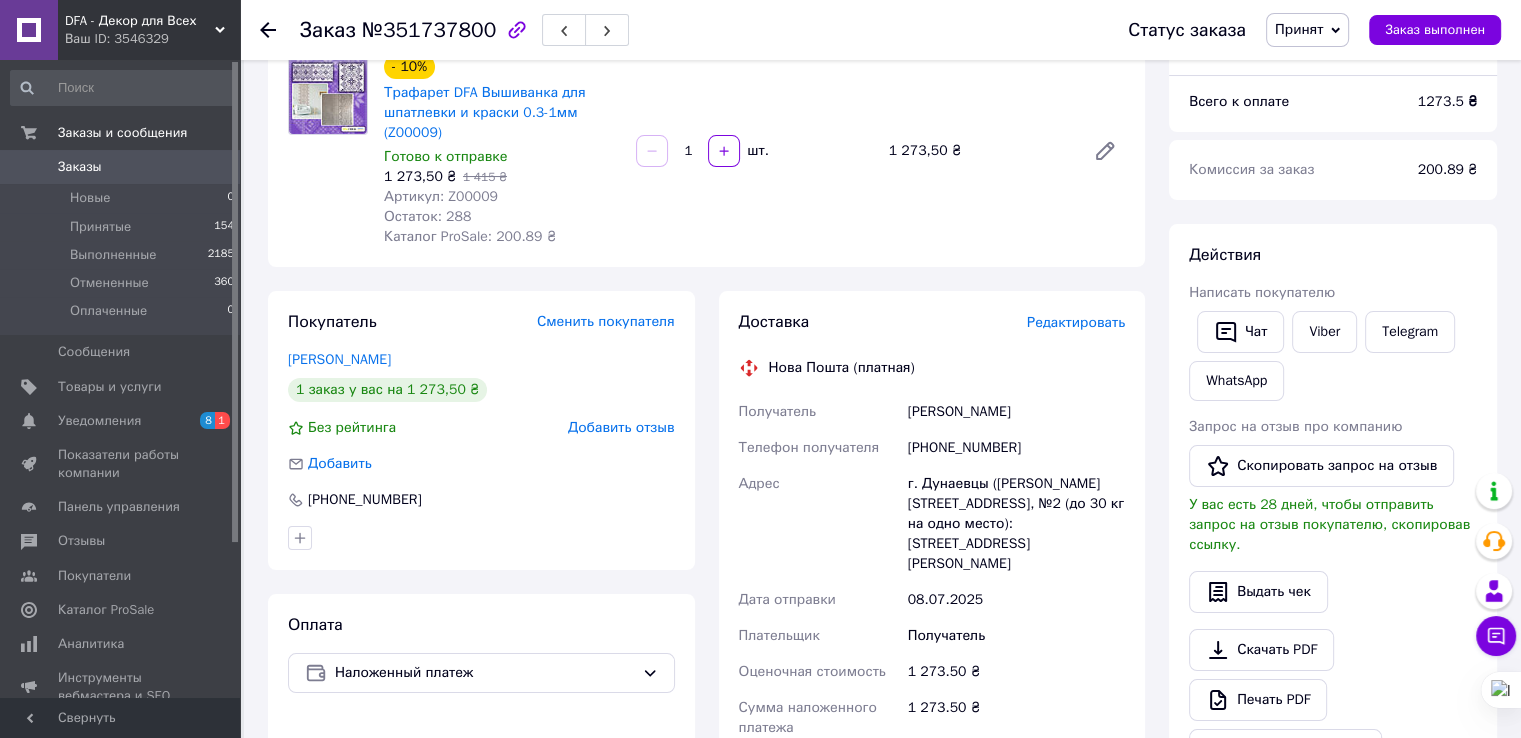 scroll, scrollTop: 0, scrollLeft: 0, axis: both 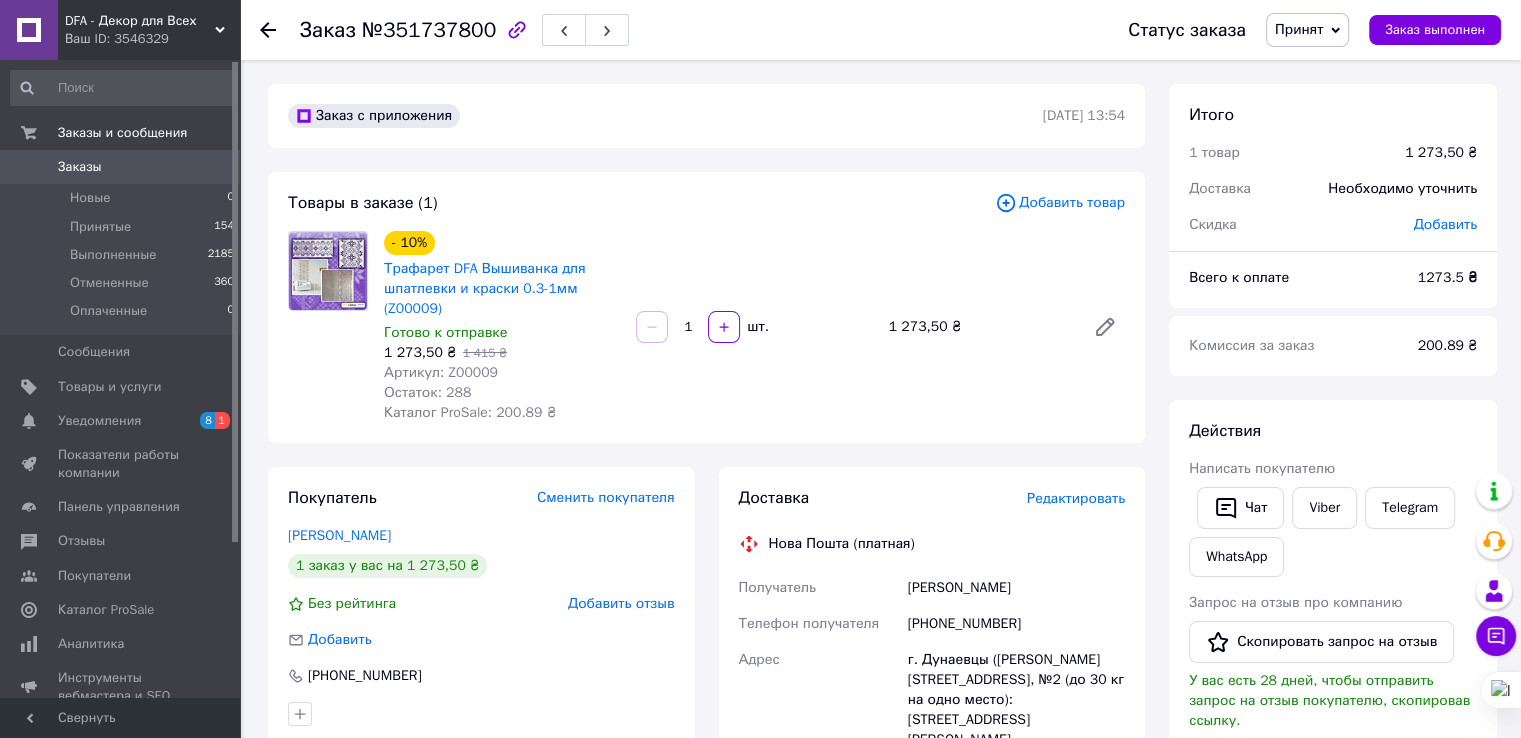 drag, startPoint x: 1103, startPoint y: 269, endPoint x: 1046, endPoint y: 300, distance: 64.884514 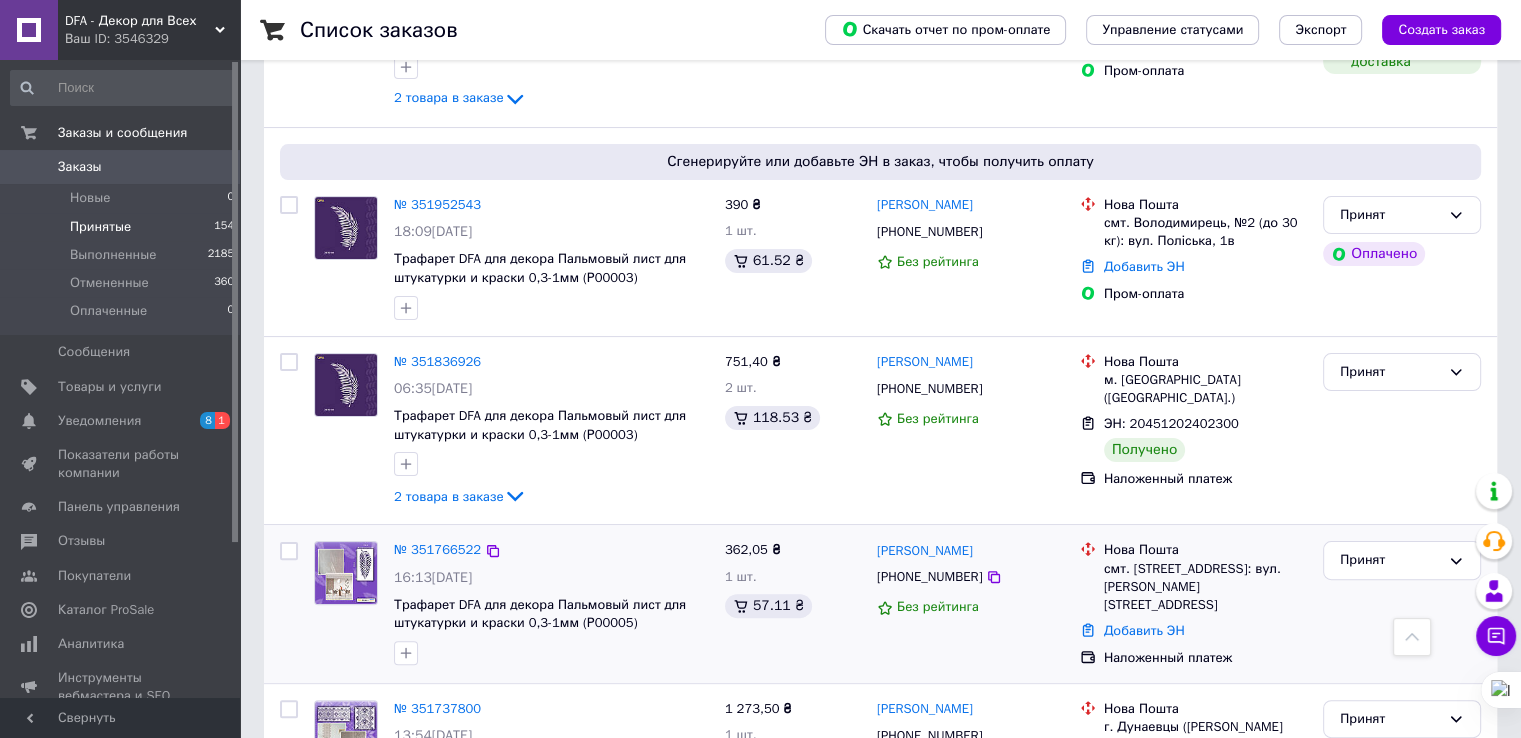 scroll, scrollTop: 600, scrollLeft: 0, axis: vertical 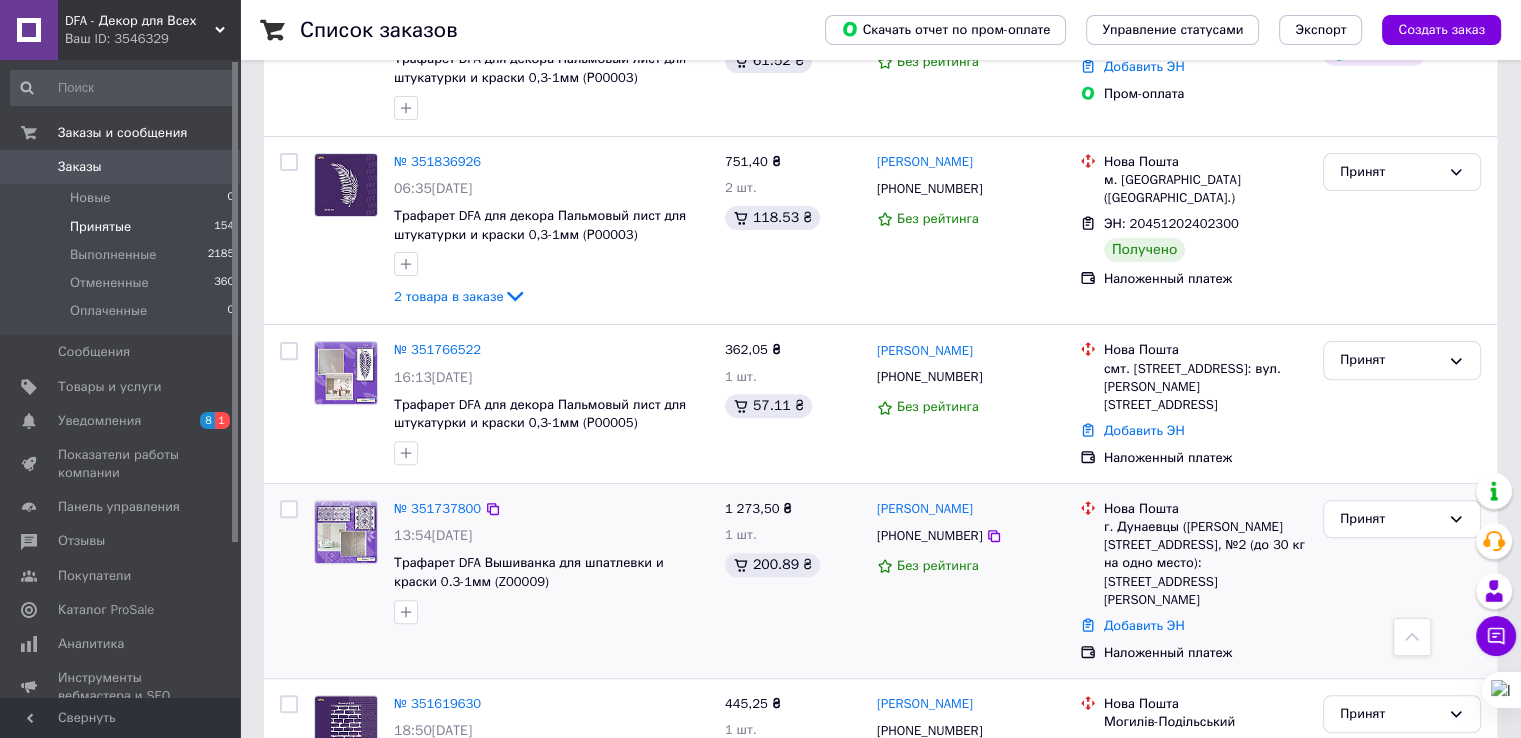 click on "Добавить ЭН" at bounding box center (1205, 626) 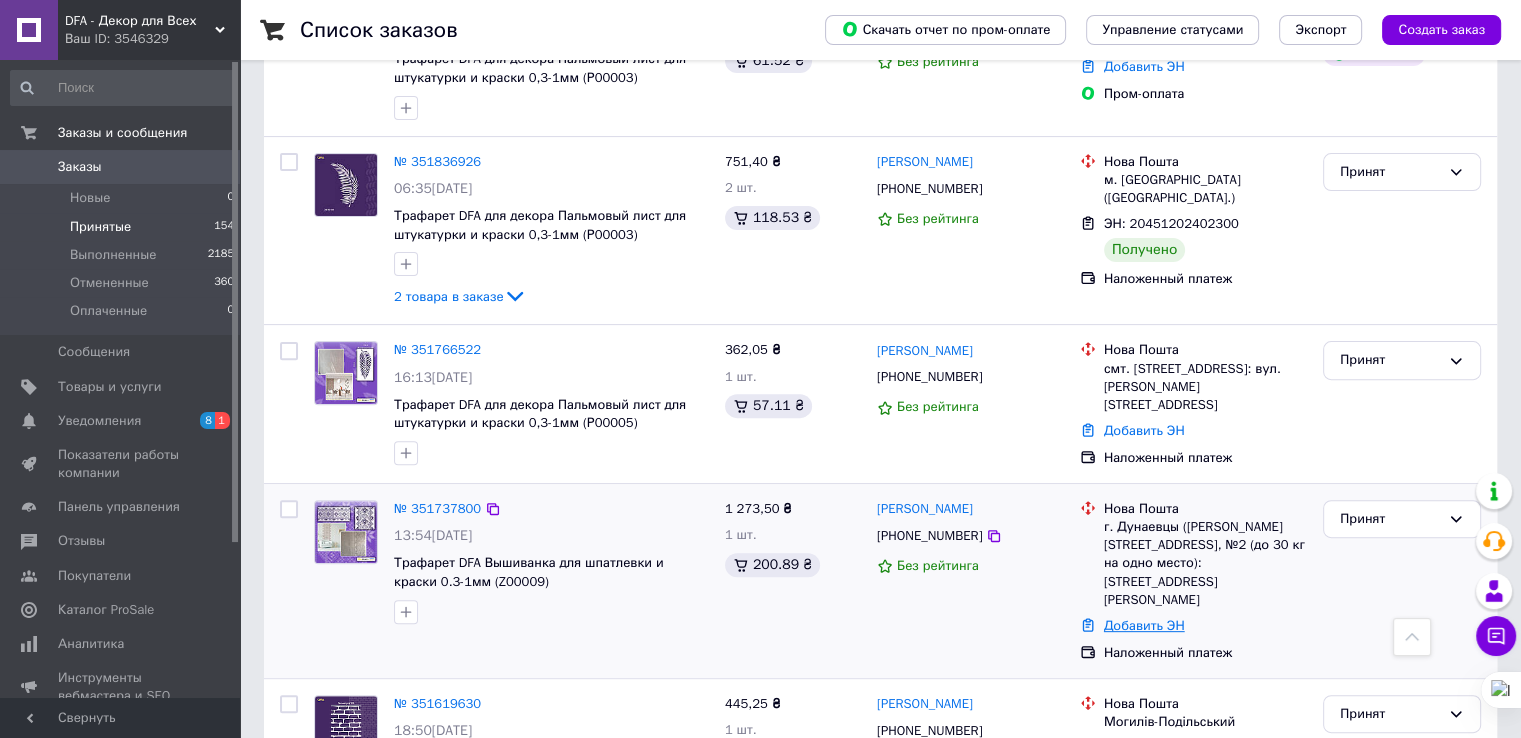 click on "Добавить ЭН" at bounding box center (1144, 625) 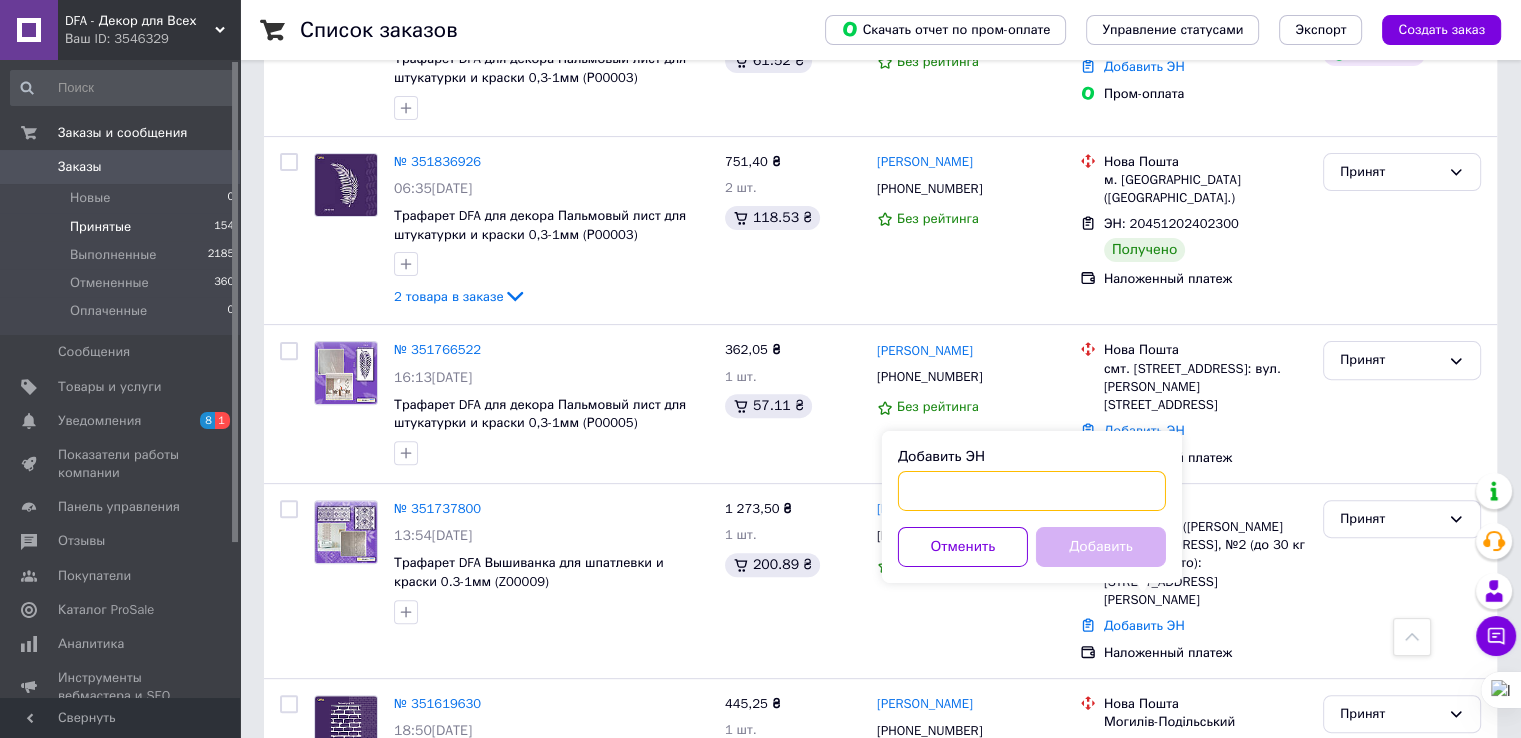 click on "Добавить ЭН" at bounding box center (1032, 491) 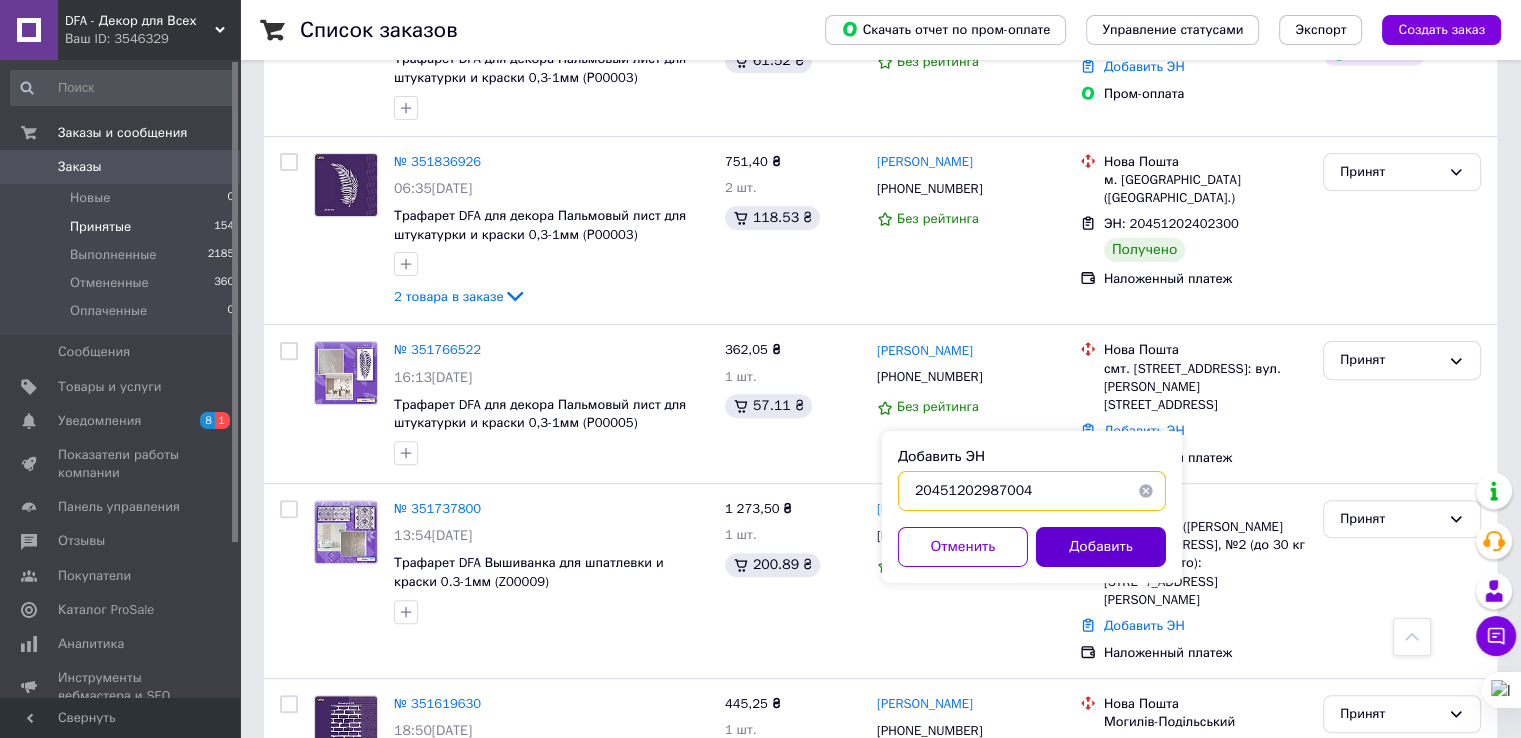 type on "20451202987004" 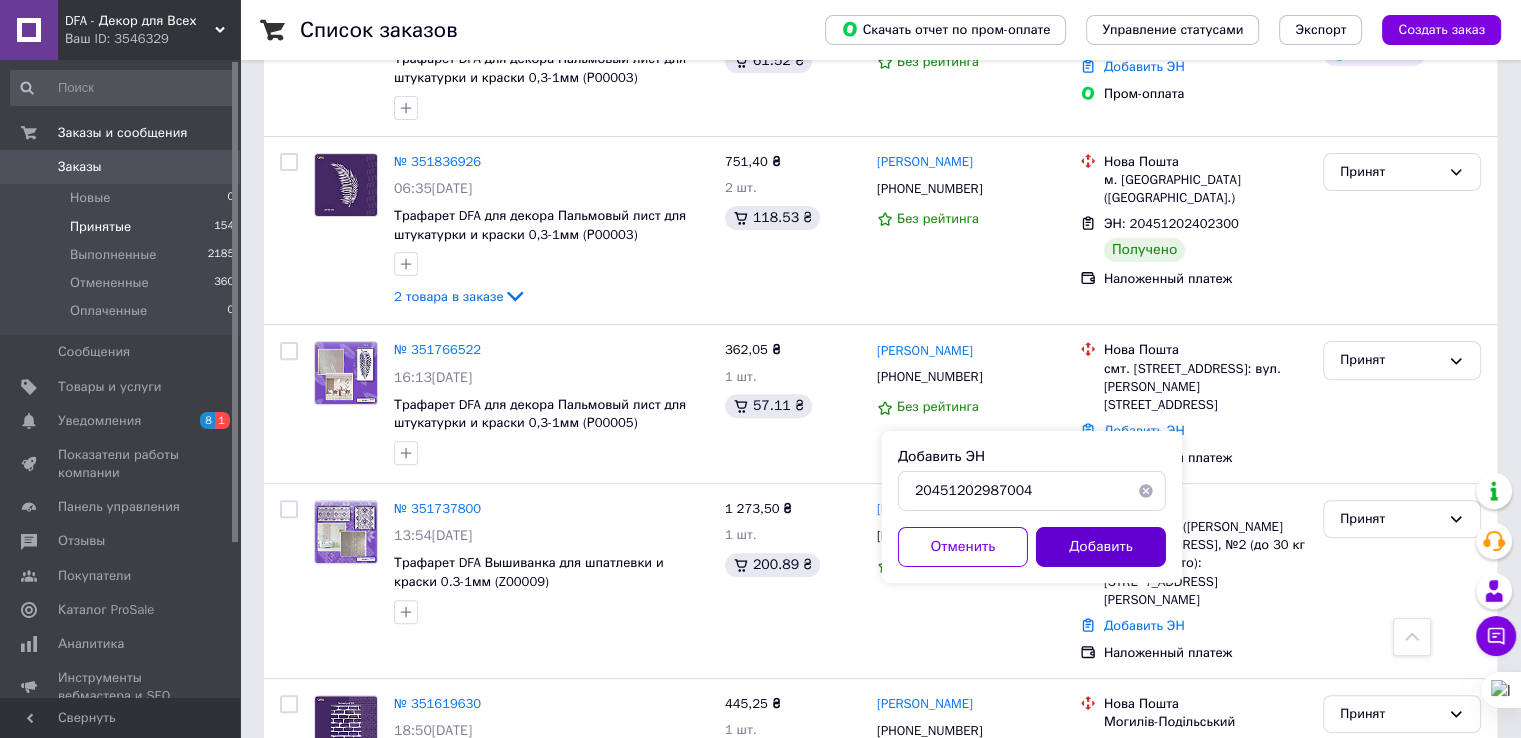 click on "Добавить" at bounding box center (1101, 547) 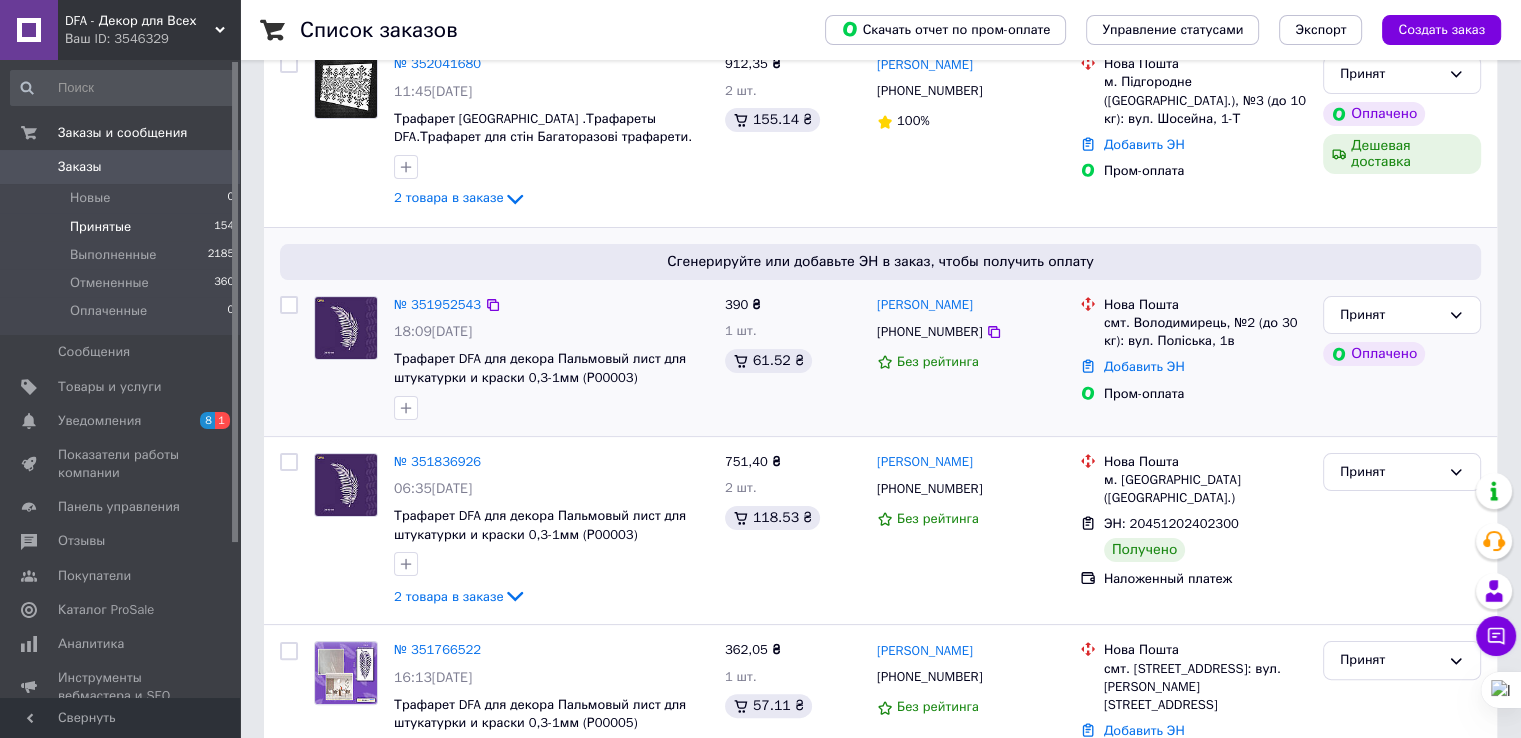 scroll, scrollTop: 500, scrollLeft: 0, axis: vertical 